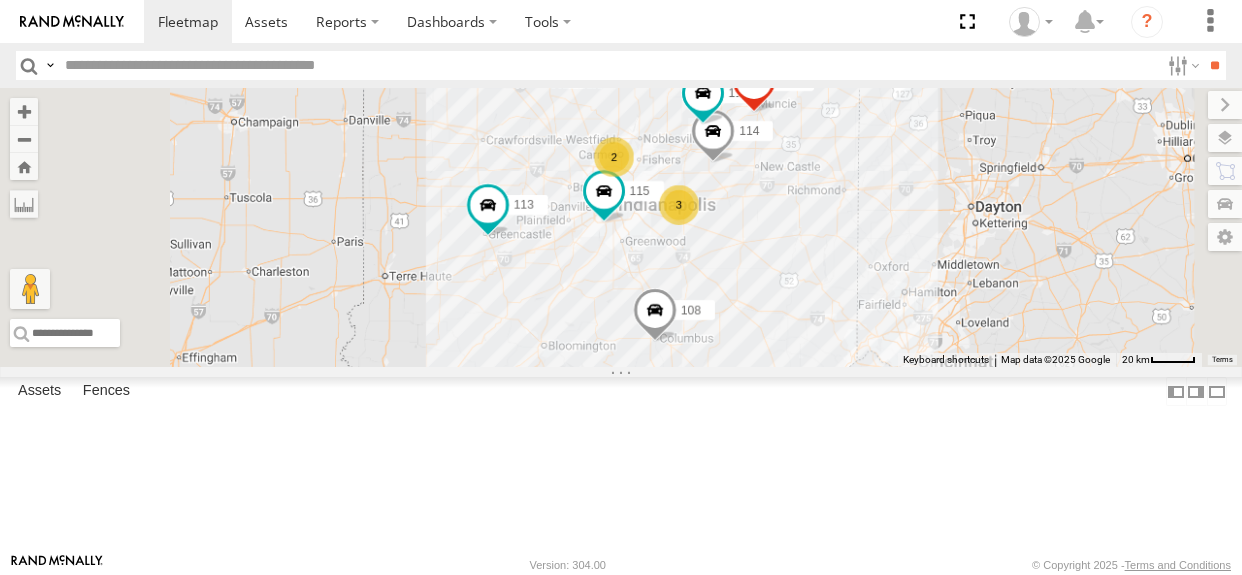 scroll, scrollTop: 0, scrollLeft: 0, axis: both 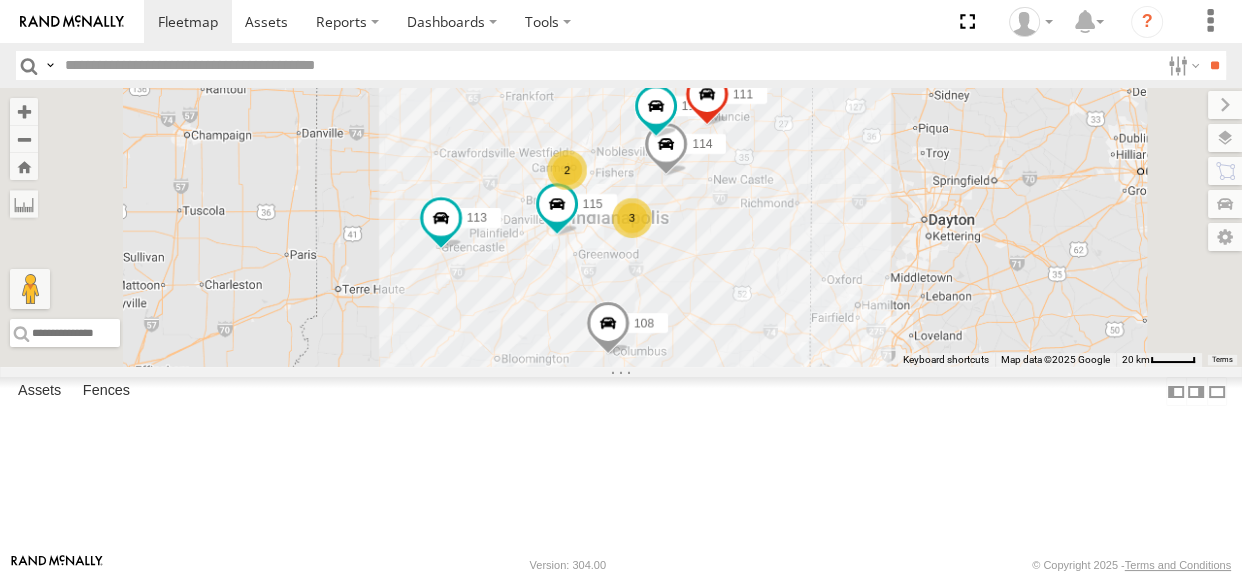 drag, startPoint x: 817, startPoint y: 376, endPoint x: 765, endPoint y: 390, distance: 53.851646 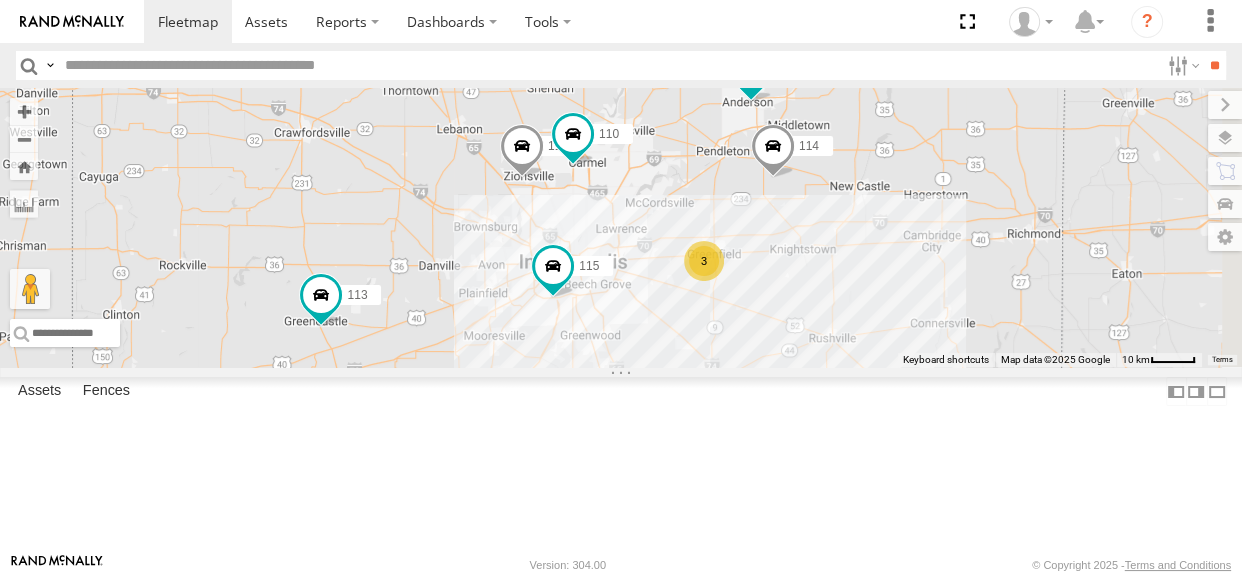 drag, startPoint x: 953, startPoint y: 412, endPoint x: 914, endPoint y: 404, distance: 39.812057 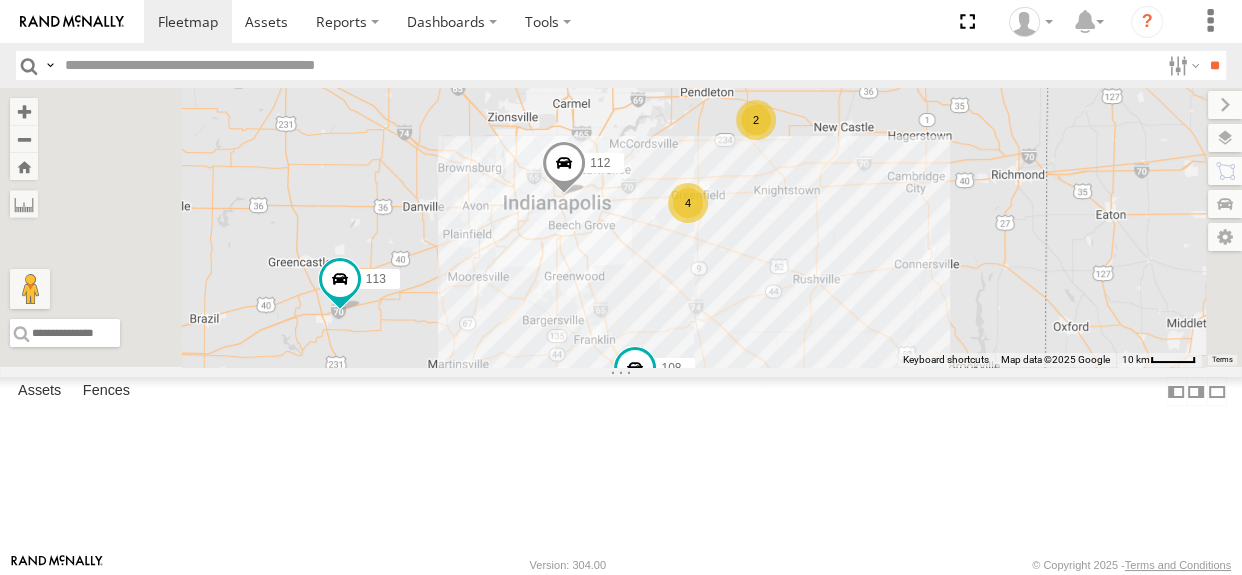 drag, startPoint x: 928, startPoint y: 351, endPoint x: 894, endPoint y: 333, distance: 38.470768 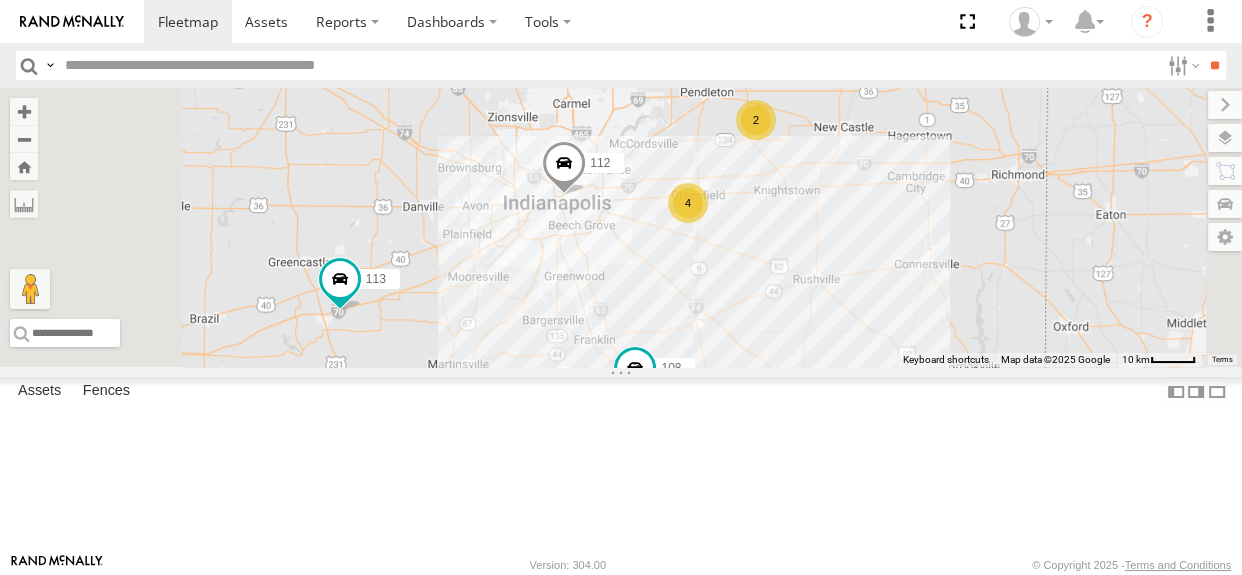 click at bounding box center [564, 168] 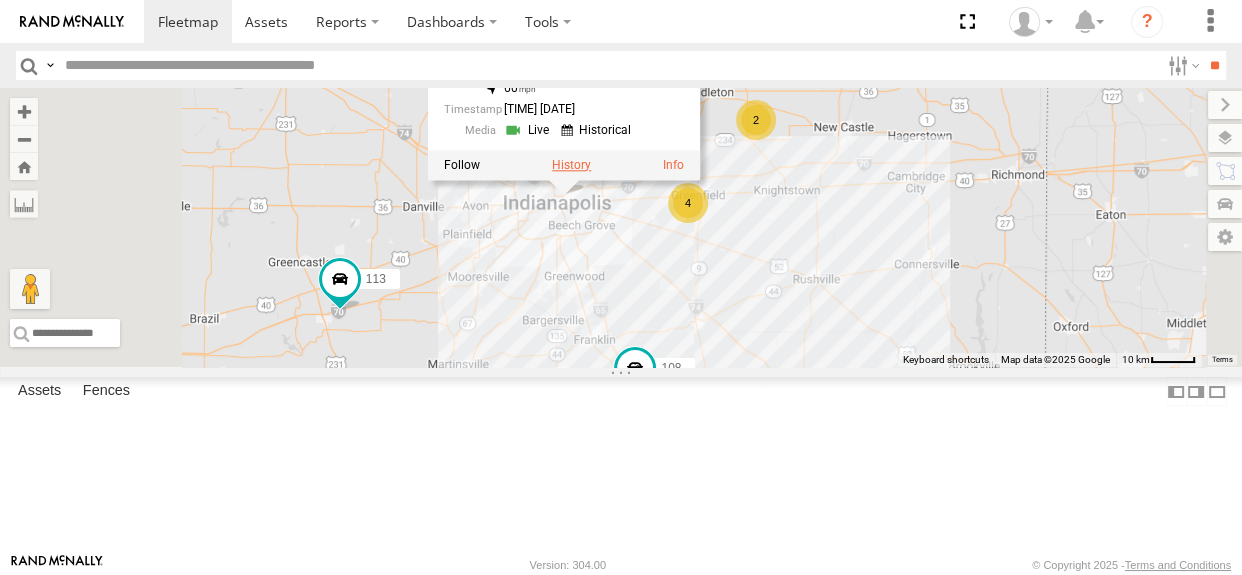 click at bounding box center [571, 165] 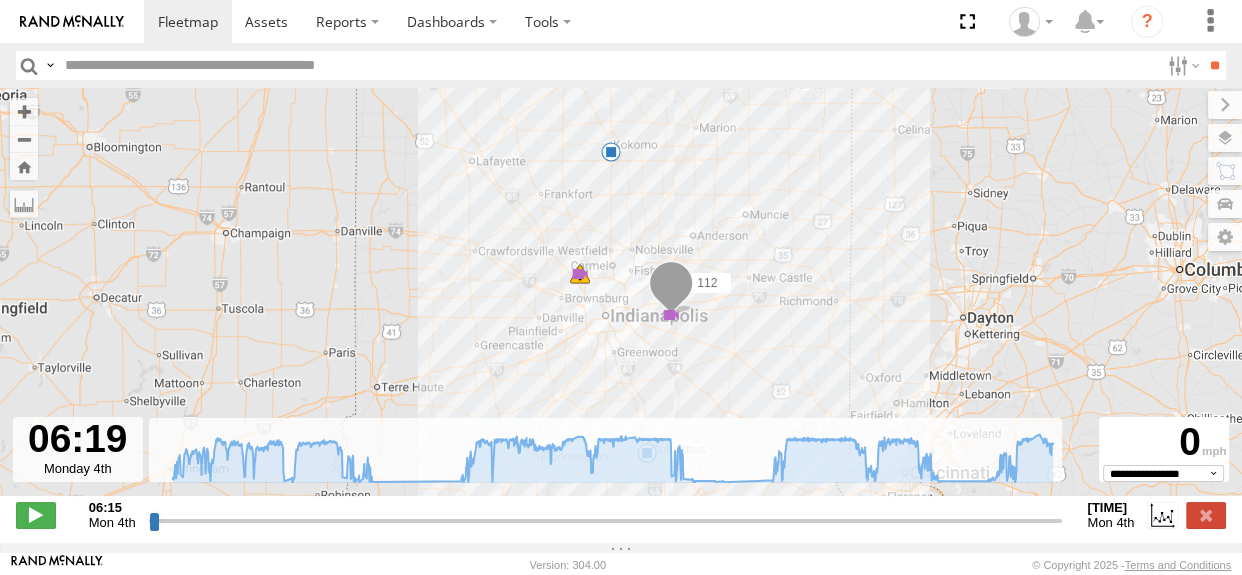 click at bounding box center (605, 520) 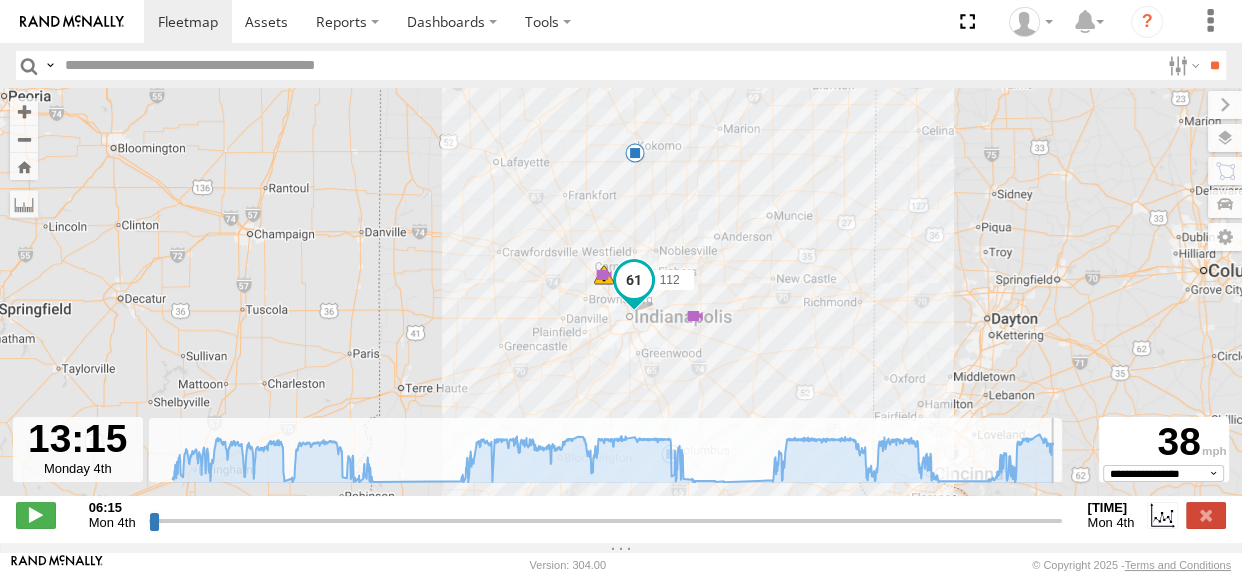 drag, startPoint x: 159, startPoint y: 533, endPoint x: 1119, endPoint y: 525, distance: 960.0333 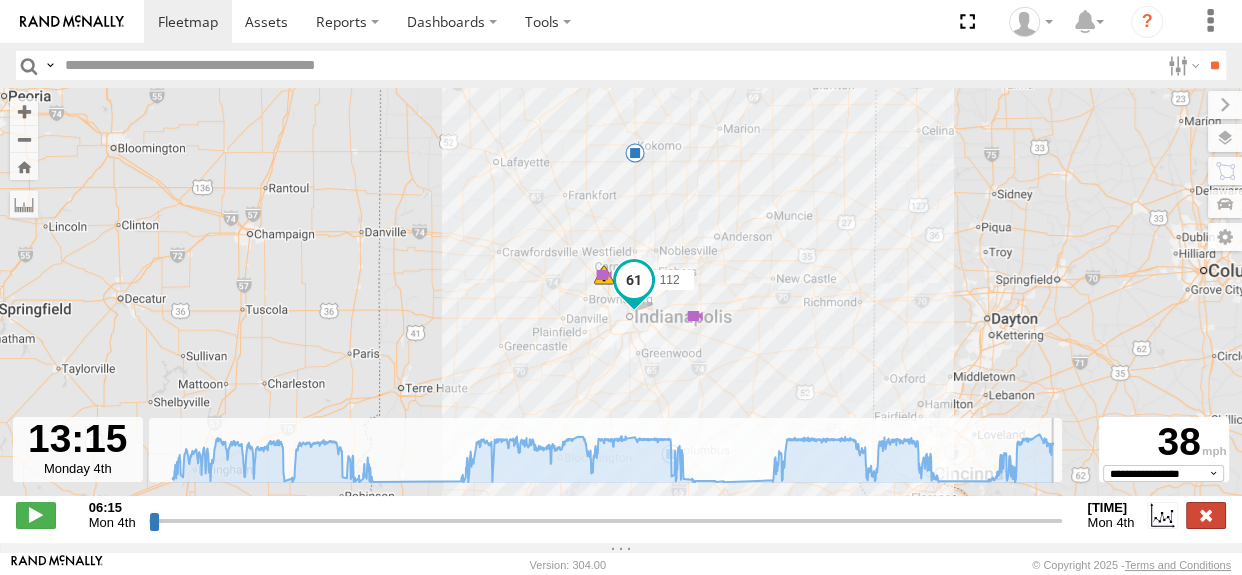 click at bounding box center [1206, 515] 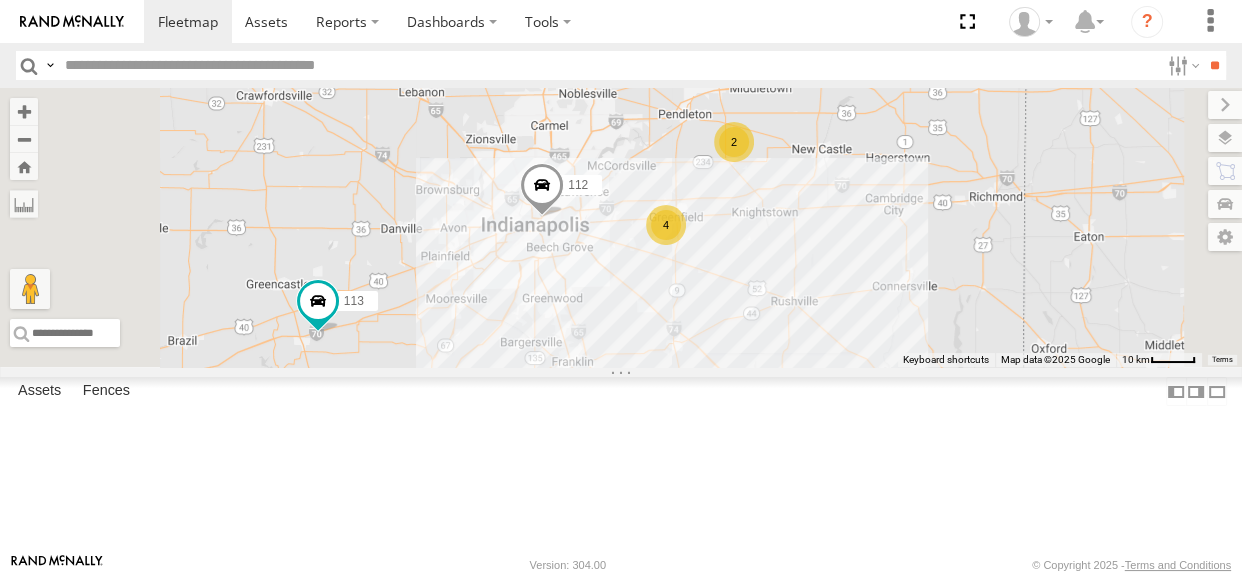 drag, startPoint x: 1100, startPoint y: 308, endPoint x: 1076, endPoint y: 331, distance: 33.24154 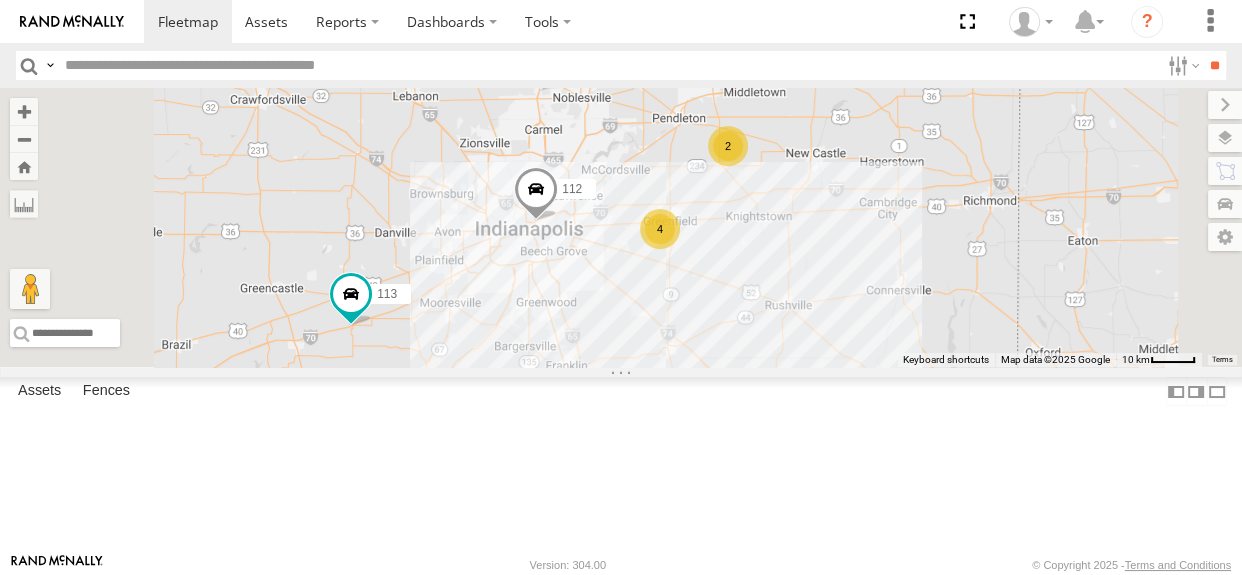drag, startPoint x: 966, startPoint y: 395, endPoint x: 957, endPoint y: 400, distance: 10.29563 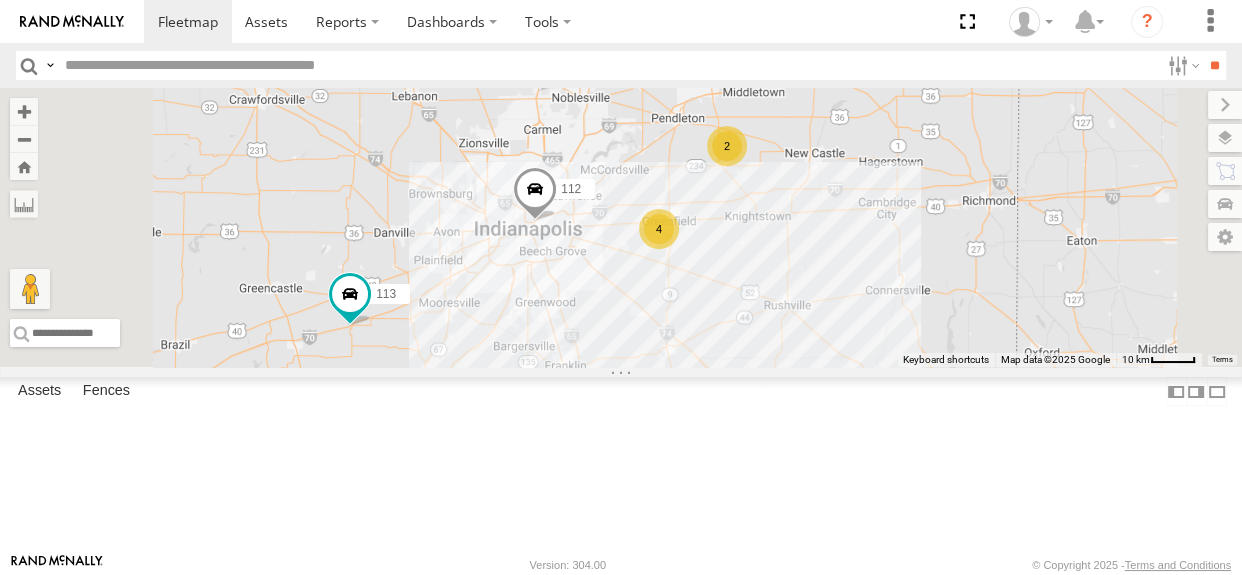 click on "4" at bounding box center [659, 229] 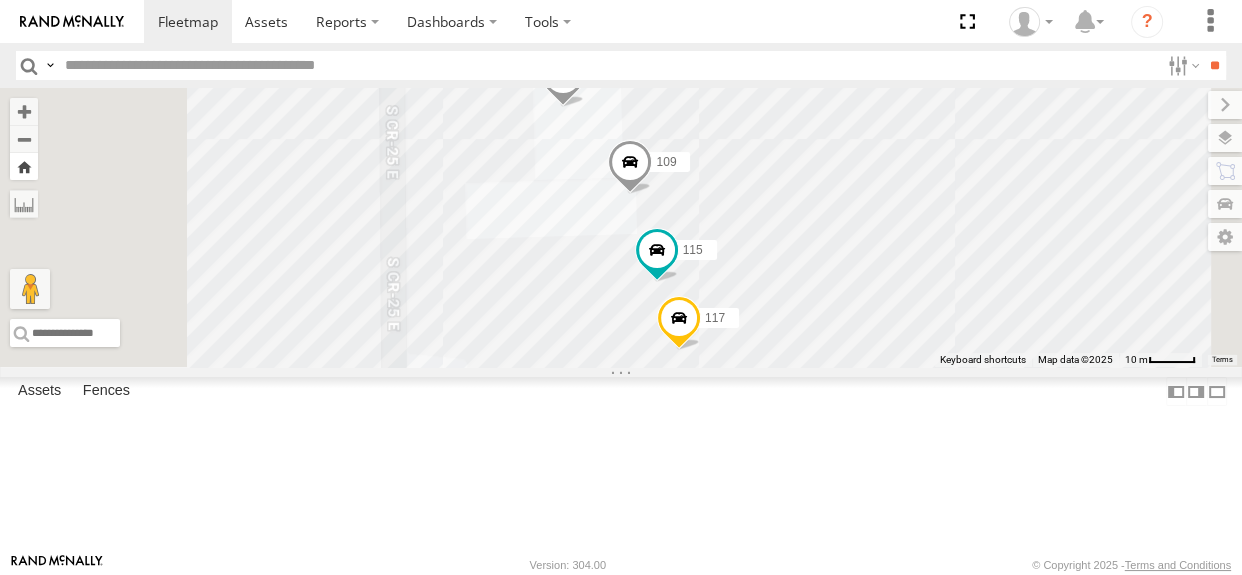 click at bounding box center [24, 166] 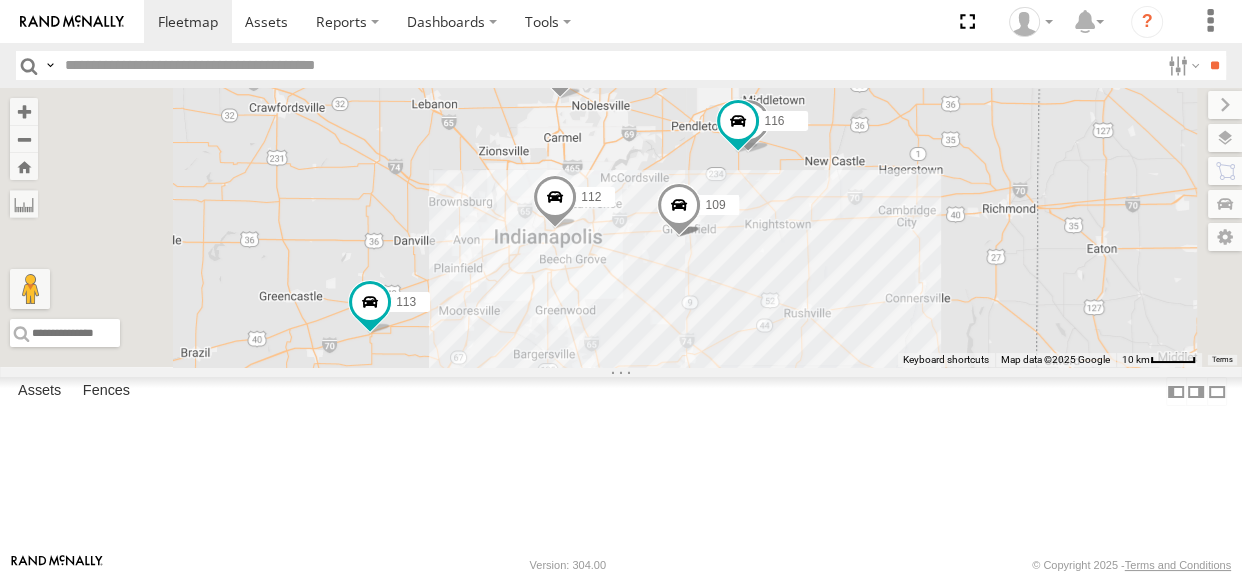 drag, startPoint x: 928, startPoint y: 358, endPoint x: 903, endPoint y: 376, distance: 30.805843 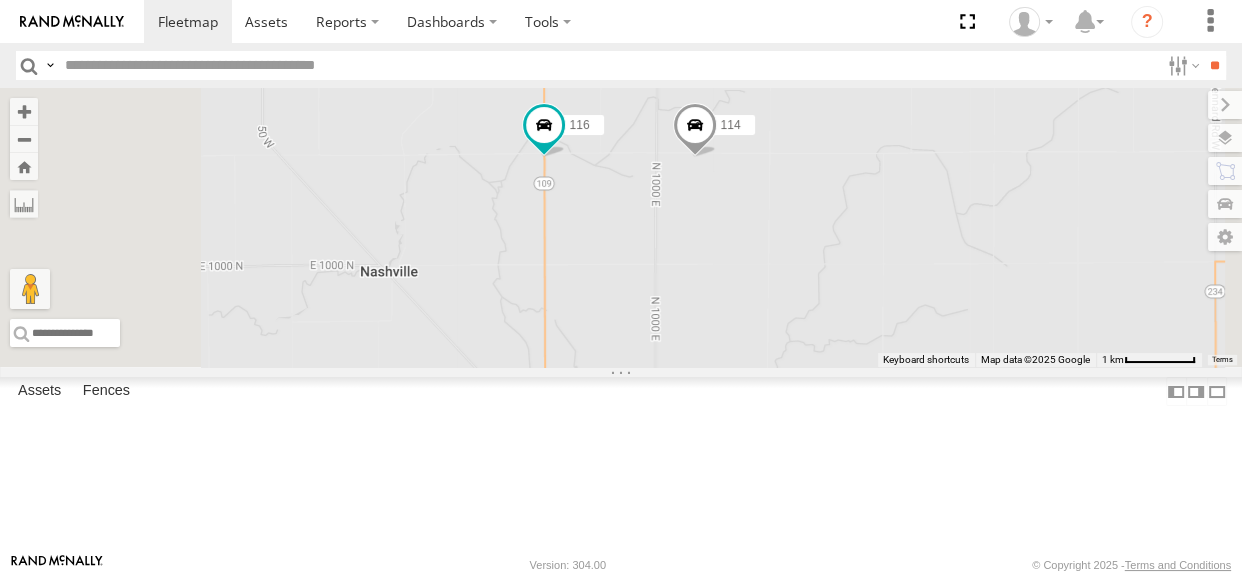 drag, startPoint x: 905, startPoint y: 208, endPoint x: 990, endPoint y: 331, distance: 149.51254 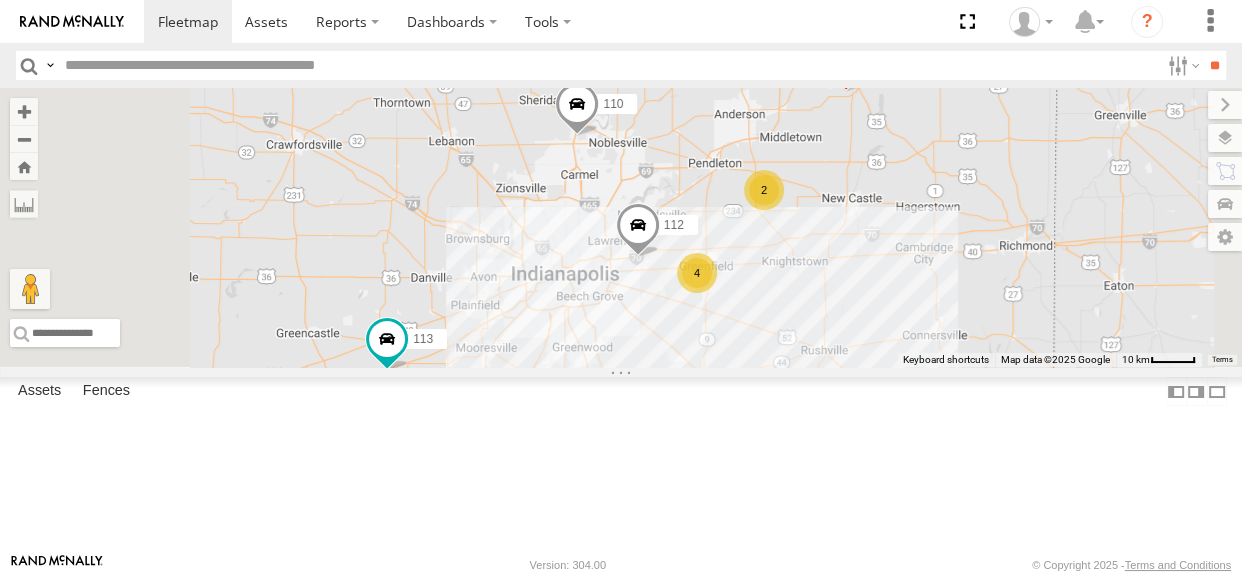 drag, startPoint x: 903, startPoint y: 310, endPoint x: 970, endPoint y: 178, distance: 148.0304 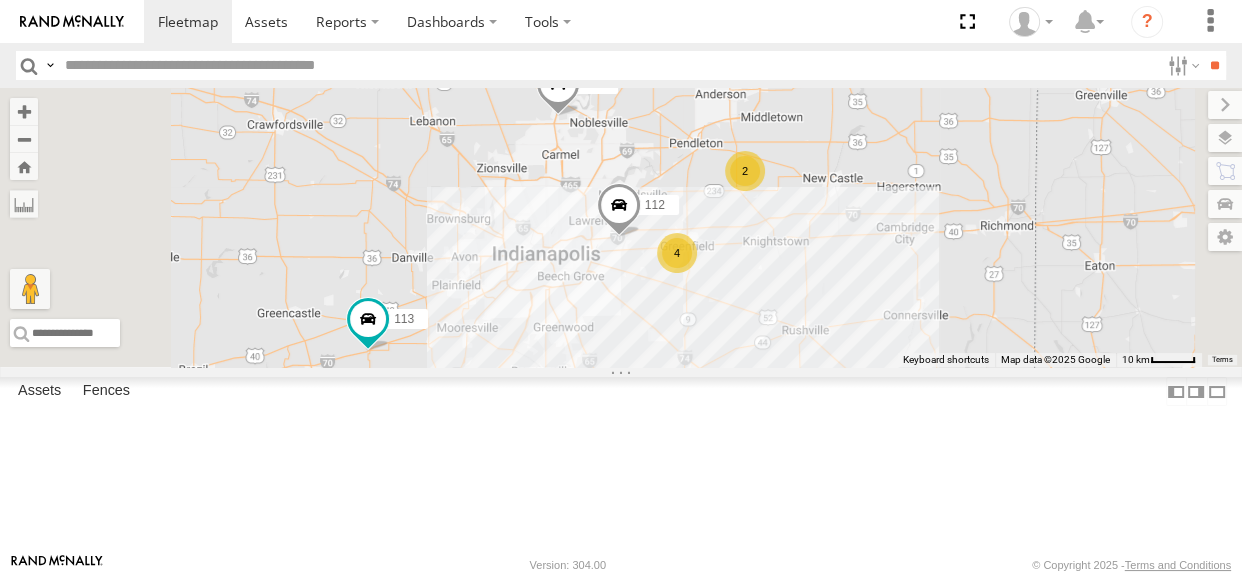 drag, startPoint x: 904, startPoint y: 404, endPoint x: 884, endPoint y: 382, distance: 29.732138 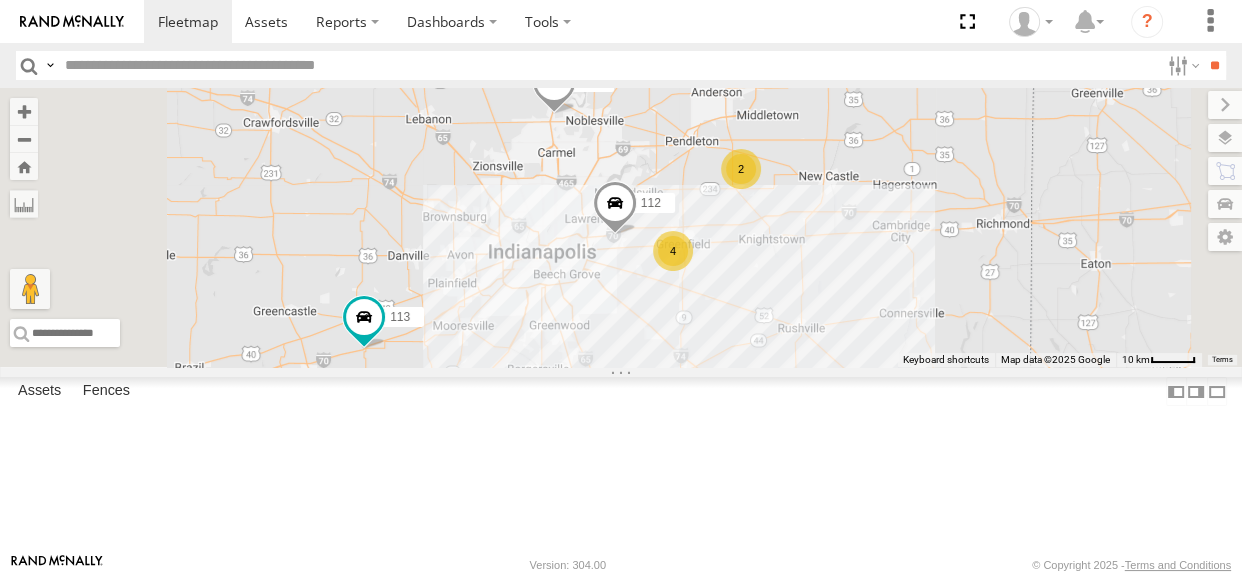 click on "[NUMBER] [NUMBER] [NUMBER] [NUMBER] [NUMBER] [NUMBER] [NUMBER]" at bounding box center [621, 227] 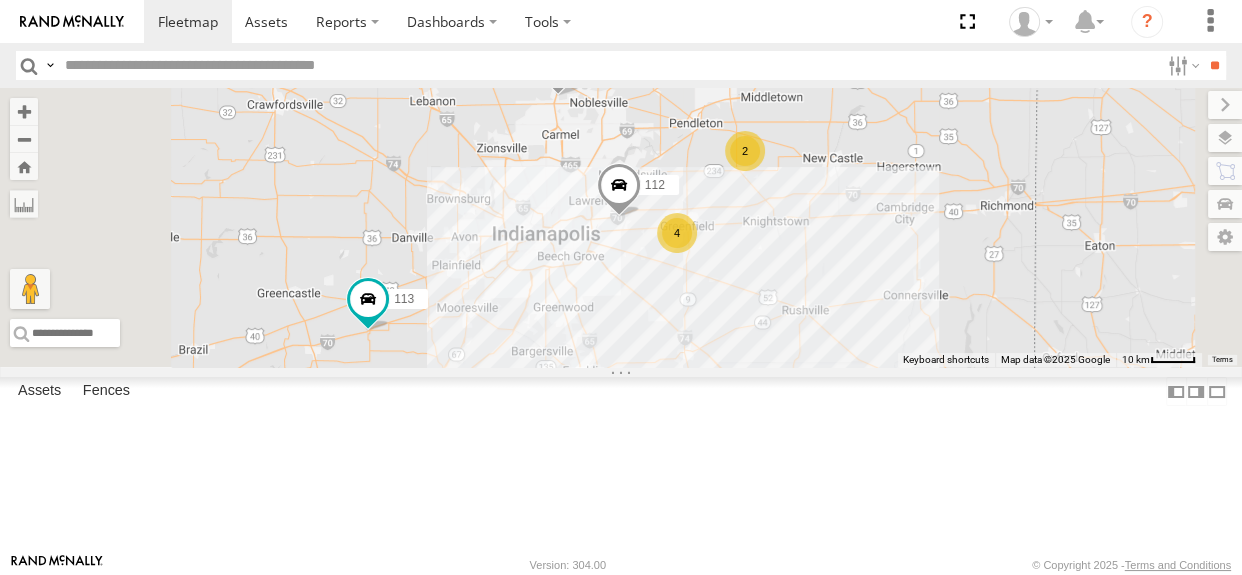 drag, startPoint x: 872, startPoint y: 397, endPoint x: 910, endPoint y: 381, distance: 41.231056 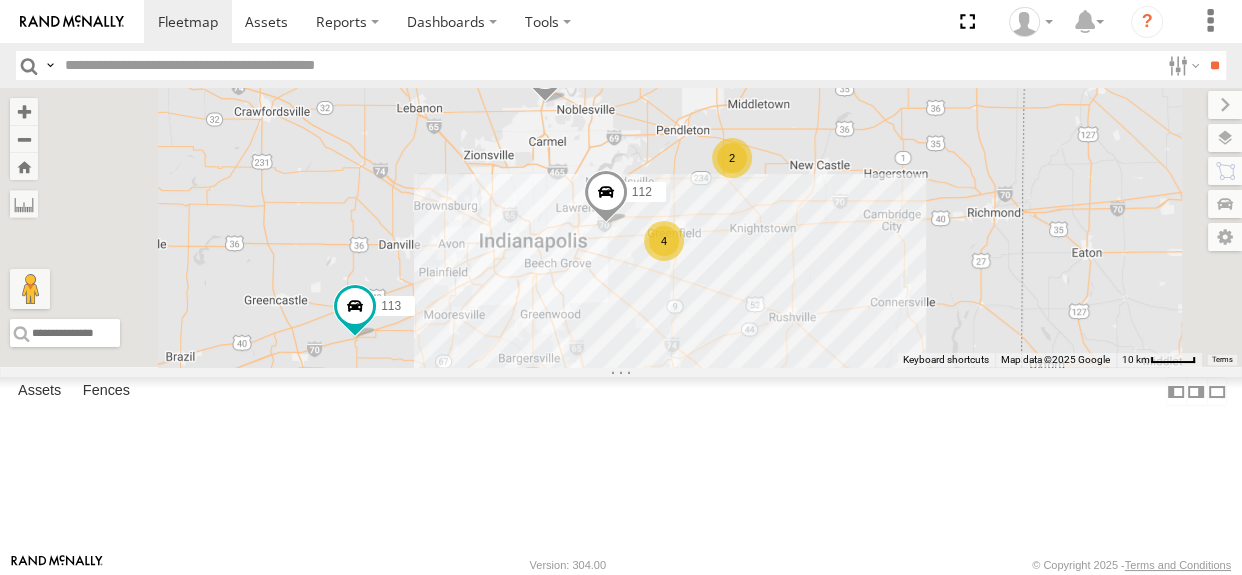 drag, startPoint x: 904, startPoint y: 378, endPoint x: 889, endPoint y: 385, distance: 16.552946 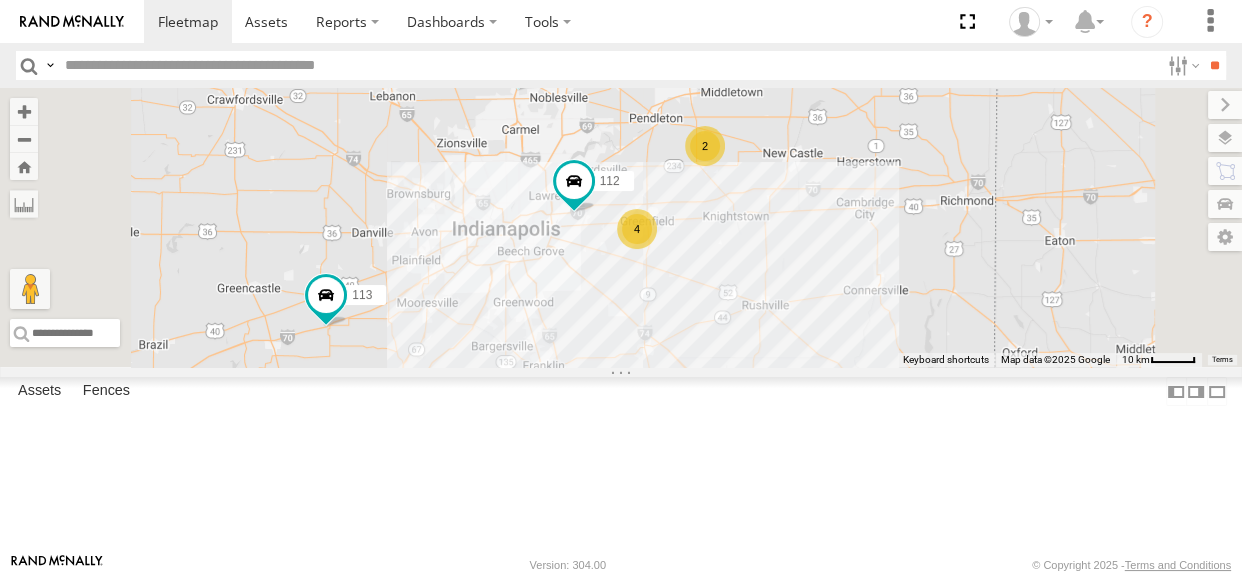 drag, startPoint x: 886, startPoint y: 392, endPoint x: 819, endPoint y: 400, distance: 67.47592 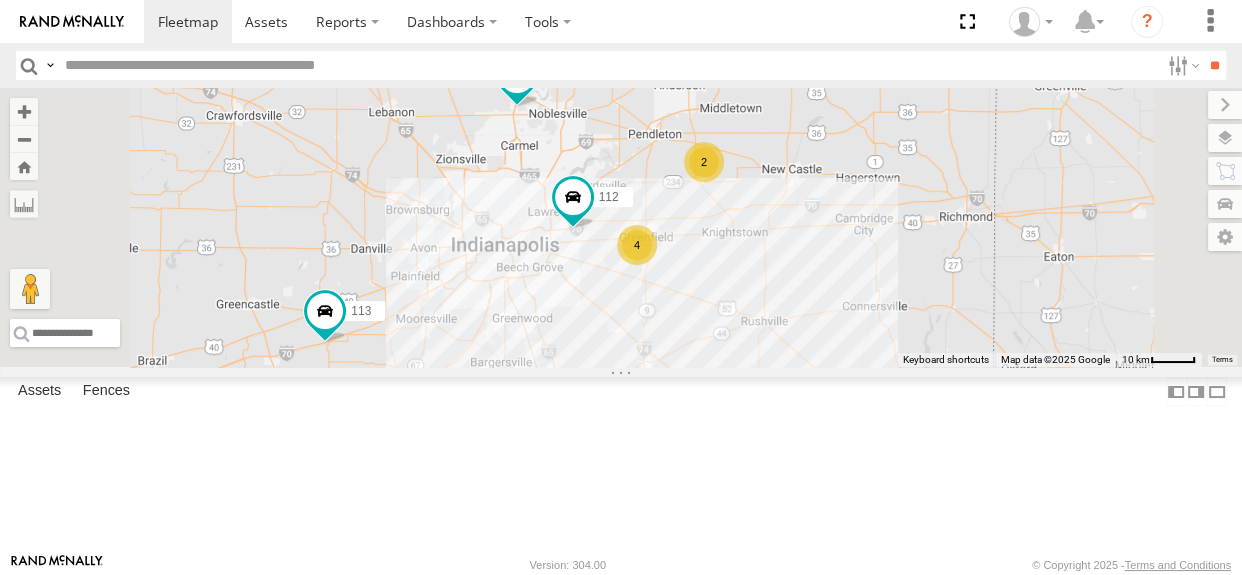 drag, startPoint x: 939, startPoint y: 349, endPoint x: 941, endPoint y: 369, distance: 20.09975 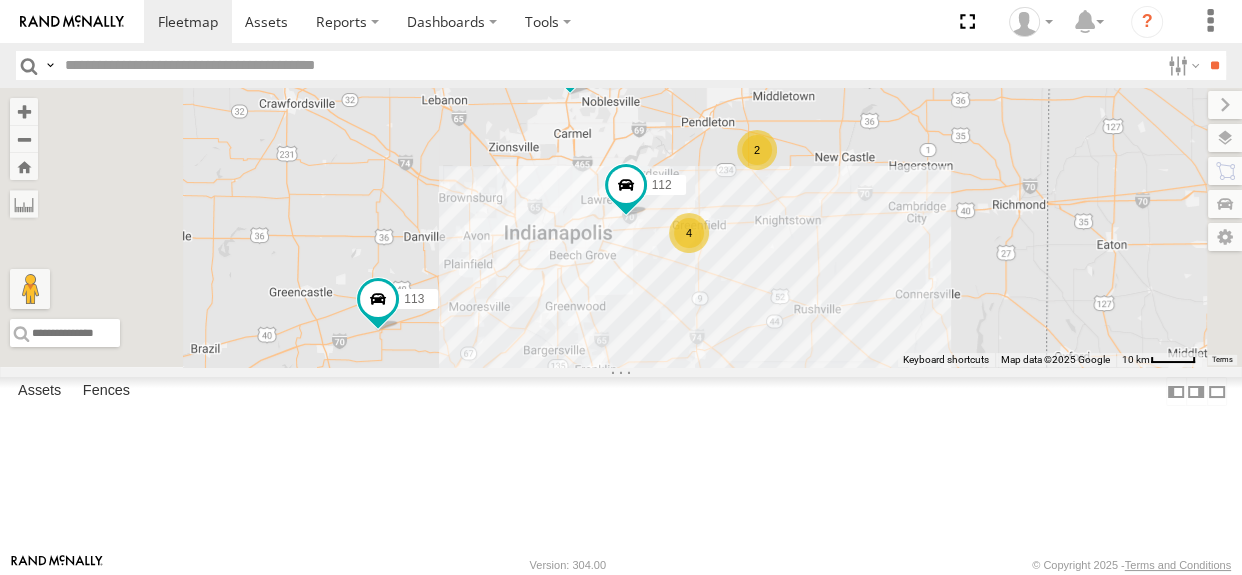 drag, startPoint x: 928, startPoint y: 365, endPoint x: 976, endPoint y: 351, distance: 50 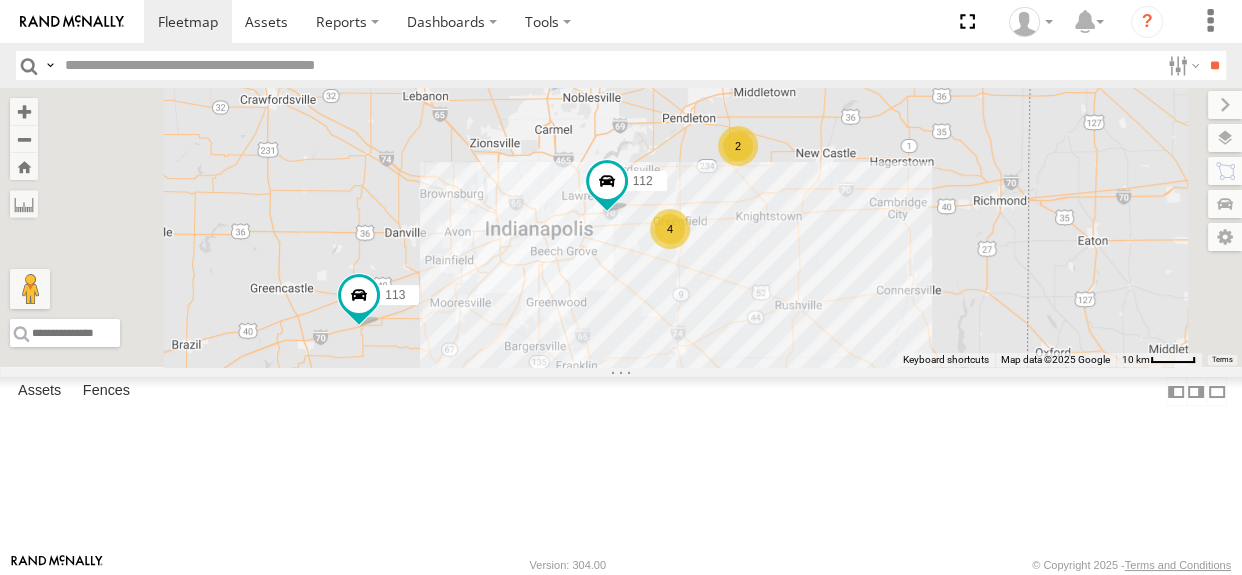drag, startPoint x: 967, startPoint y: 354, endPoint x: 949, endPoint y: 350, distance: 18.439089 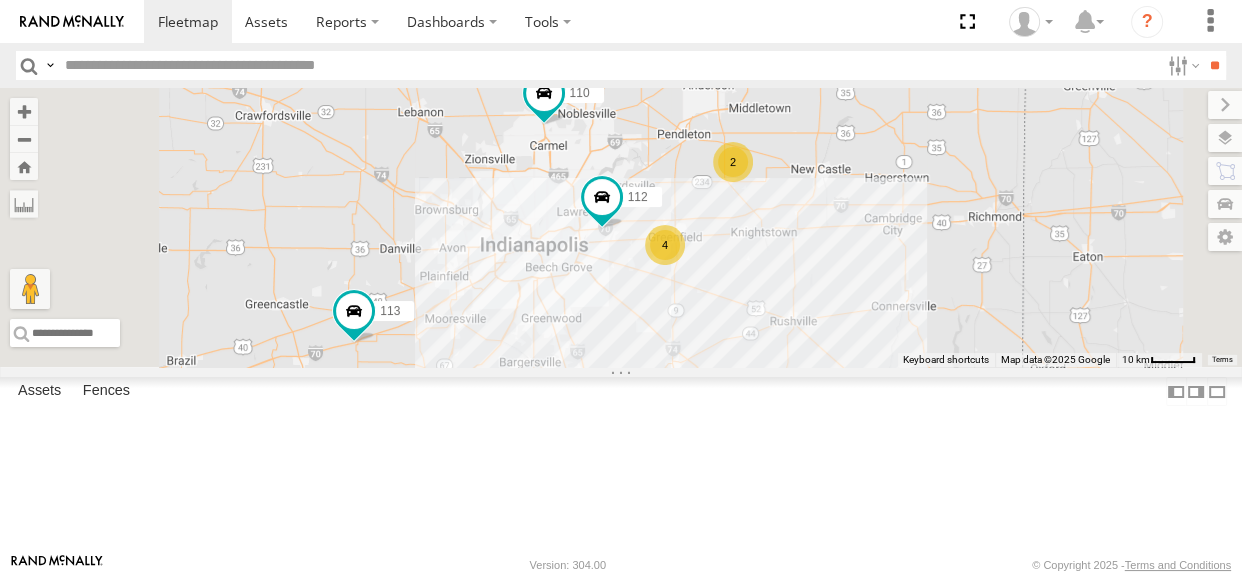 drag, startPoint x: 971, startPoint y: 351, endPoint x: 968, endPoint y: 367, distance: 16.27882 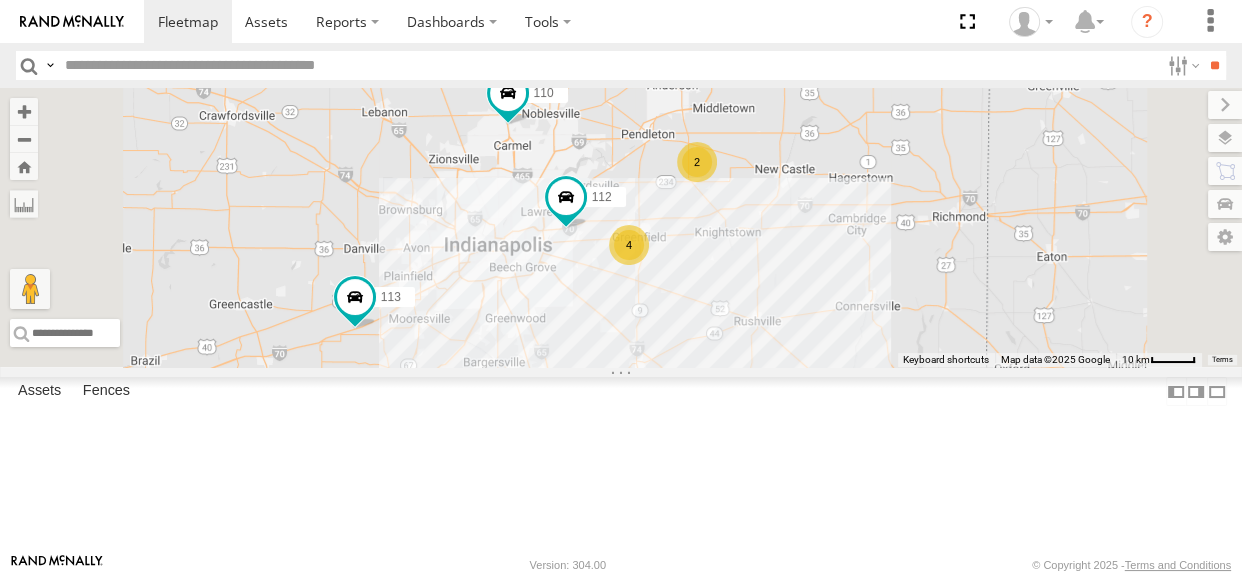 drag, startPoint x: 875, startPoint y: 218, endPoint x: 836, endPoint y: 218, distance: 39 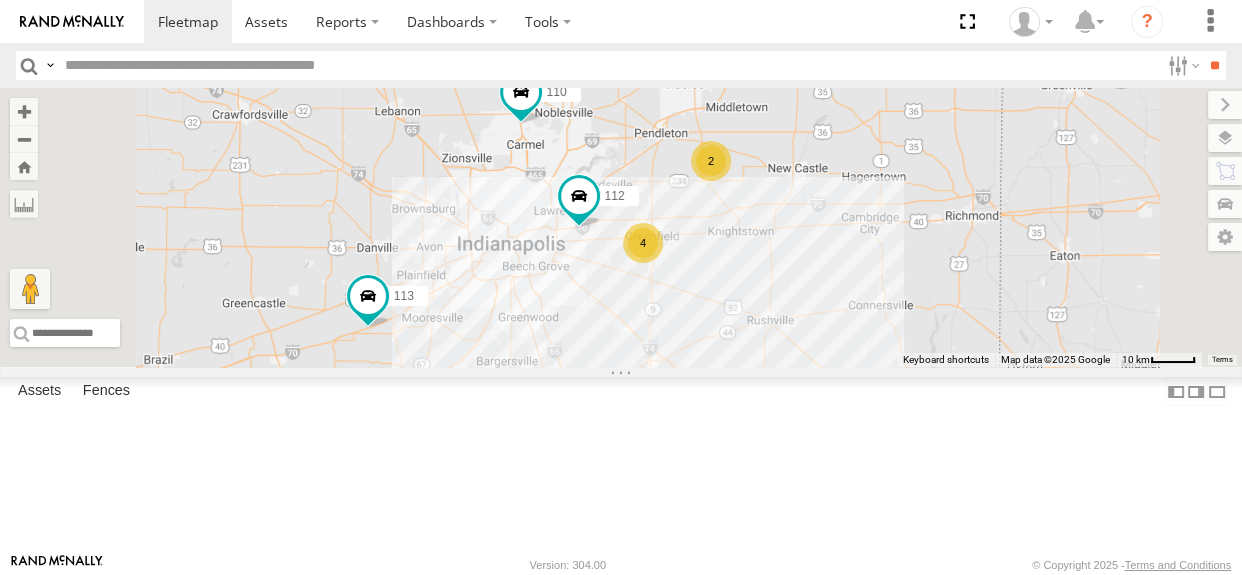 drag, startPoint x: 897, startPoint y: 351, endPoint x: 955, endPoint y: 349, distance: 58.034473 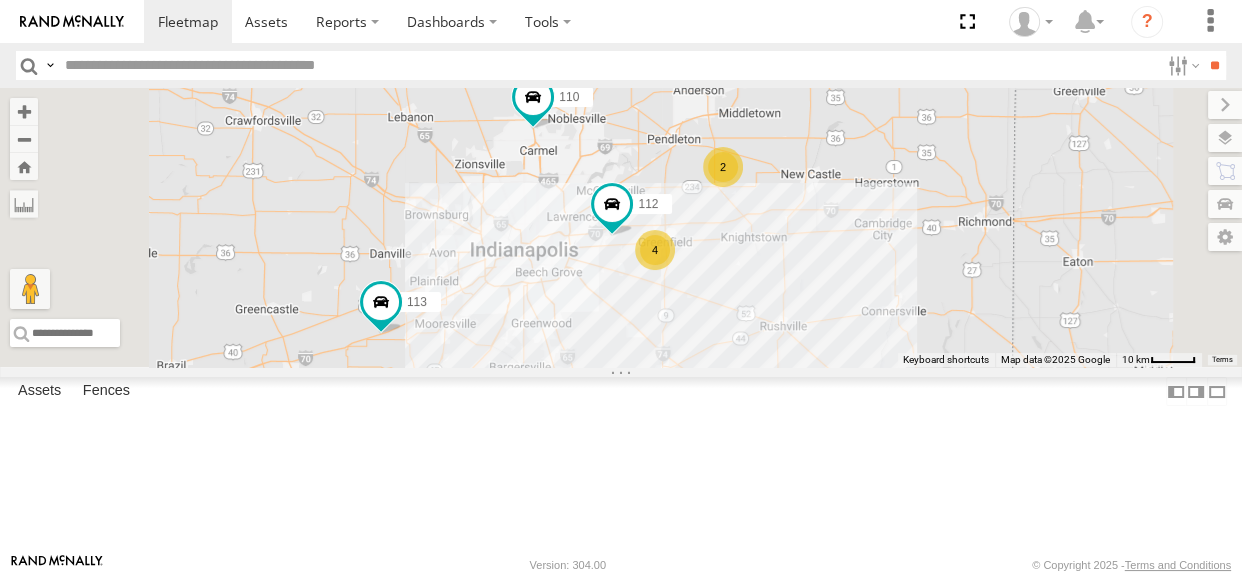 drag, startPoint x: 989, startPoint y: 340, endPoint x: 954, endPoint y: 372, distance: 47.423622 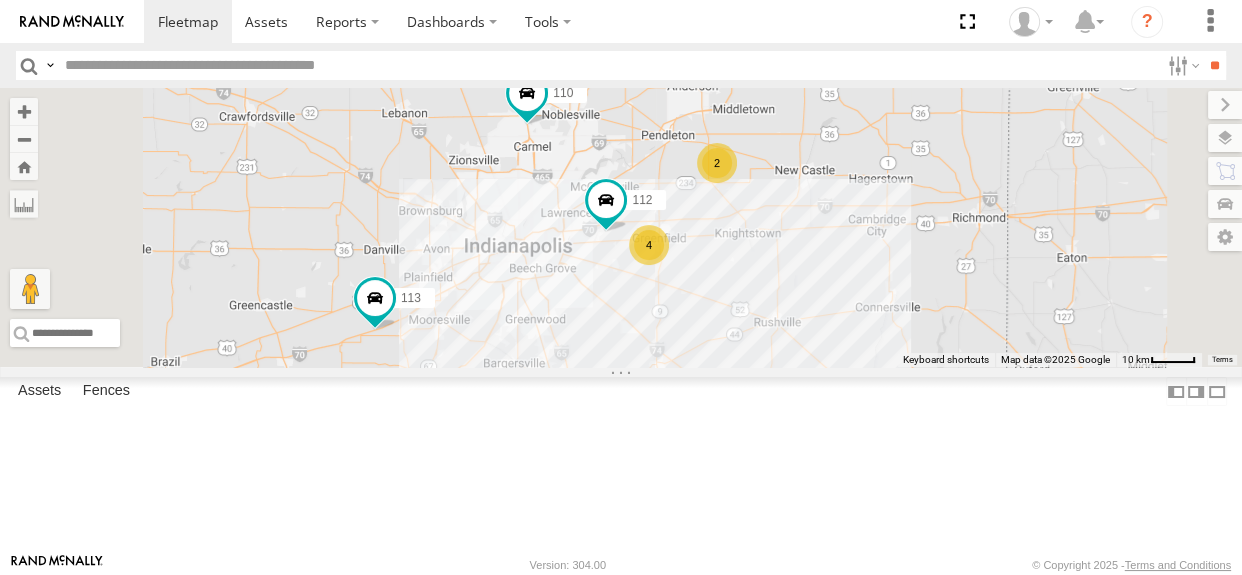 click on "2 110 4 108 111 112 113" at bounding box center (621, 227) 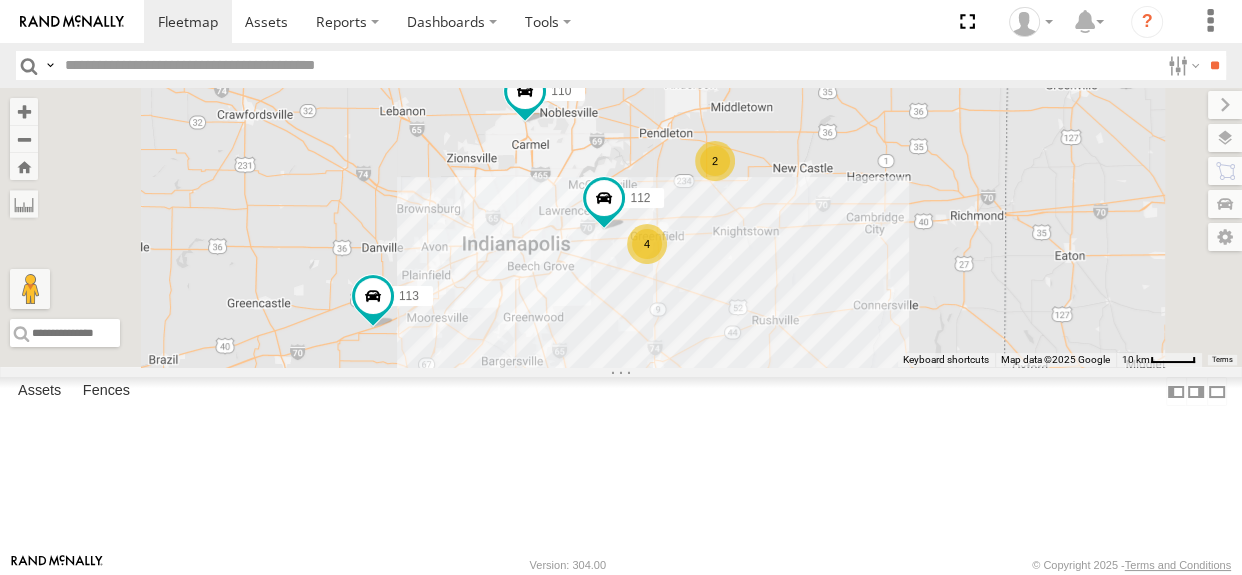 click on "2 110 4 108 111 112 113" at bounding box center [621, 227] 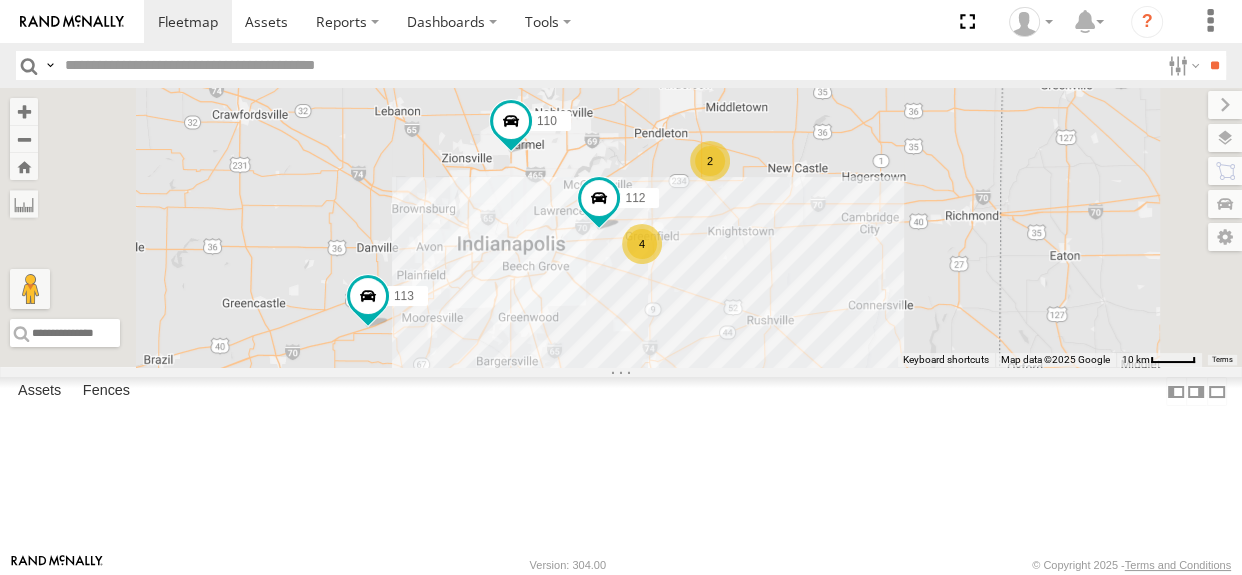 click on "2 110 4 108 111 112 113" at bounding box center (621, 227) 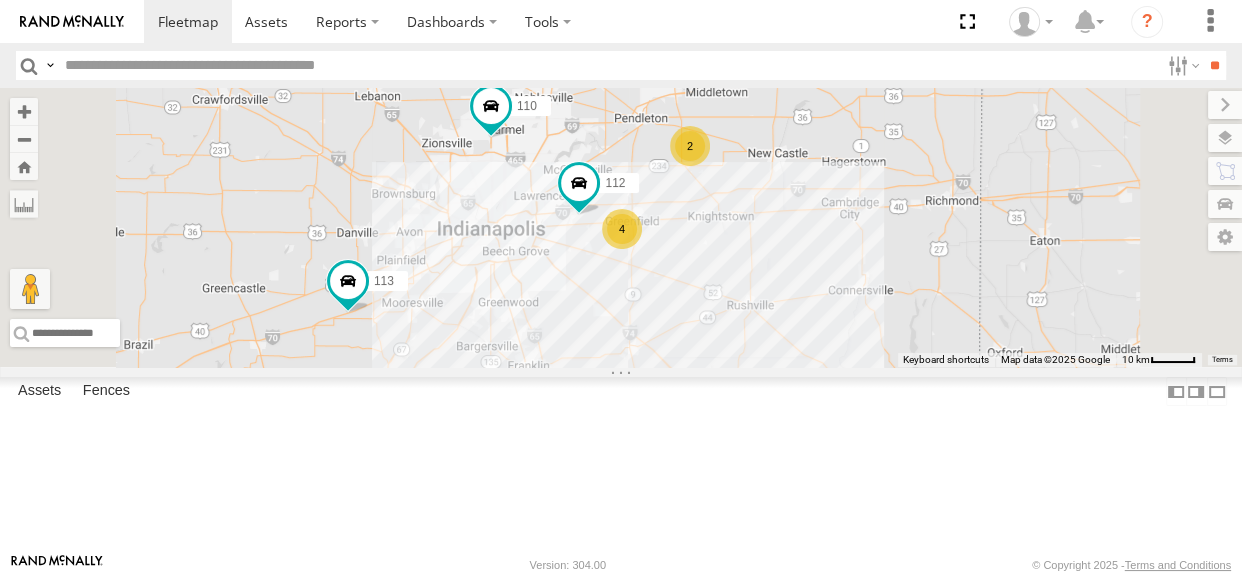 drag, startPoint x: 852, startPoint y: 376, endPoint x: 830, endPoint y: 360, distance: 27.202942 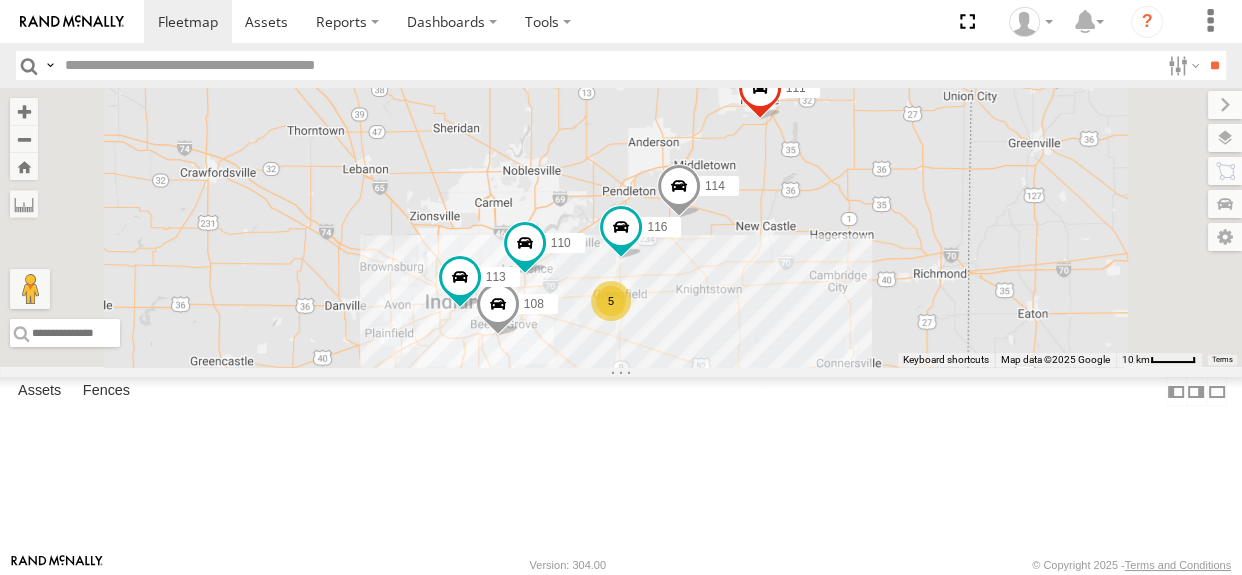 drag, startPoint x: 933, startPoint y: 420, endPoint x: 919, endPoint y: 420, distance: 14 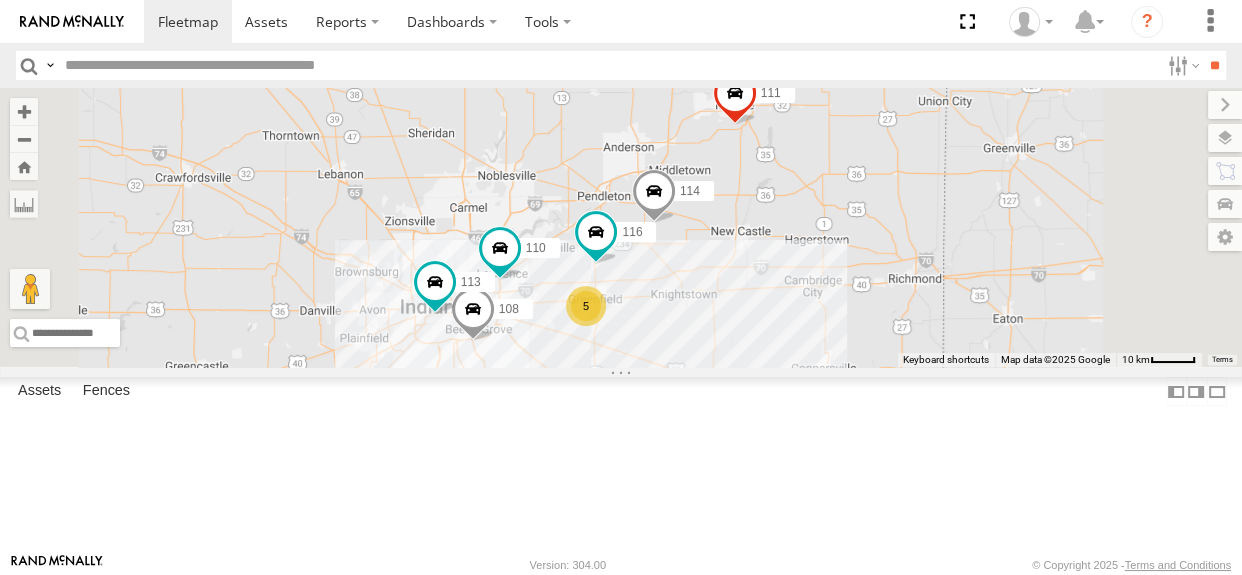 drag, startPoint x: 837, startPoint y: 443, endPoint x: 810, endPoint y: 448, distance: 27.45906 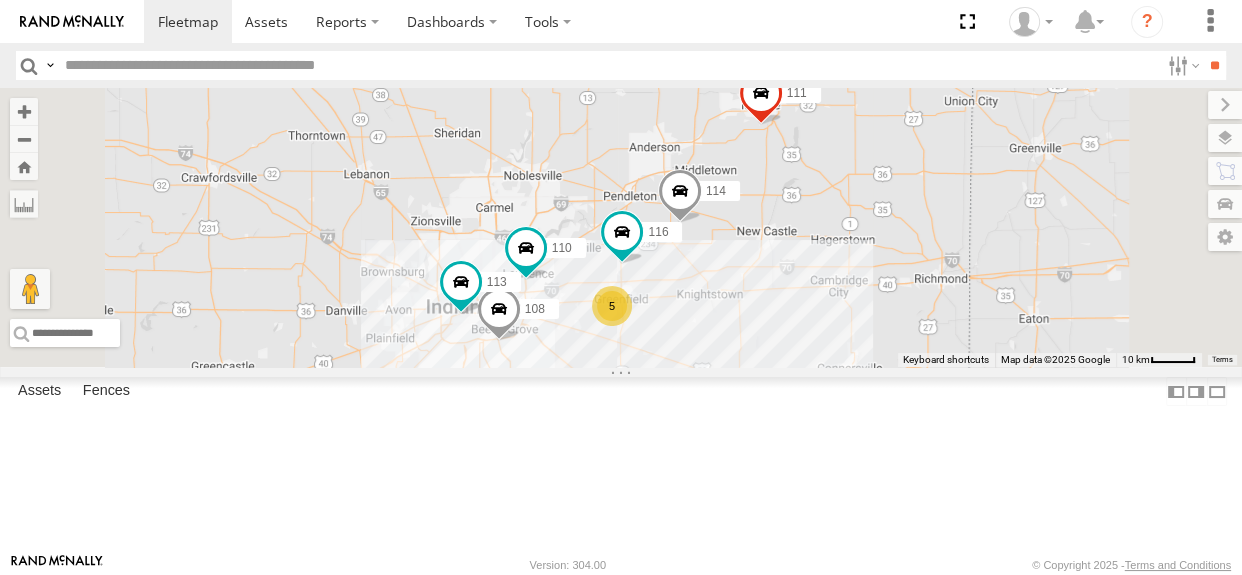 drag, startPoint x: 684, startPoint y: 200, endPoint x: 708, endPoint y: 200, distance: 24 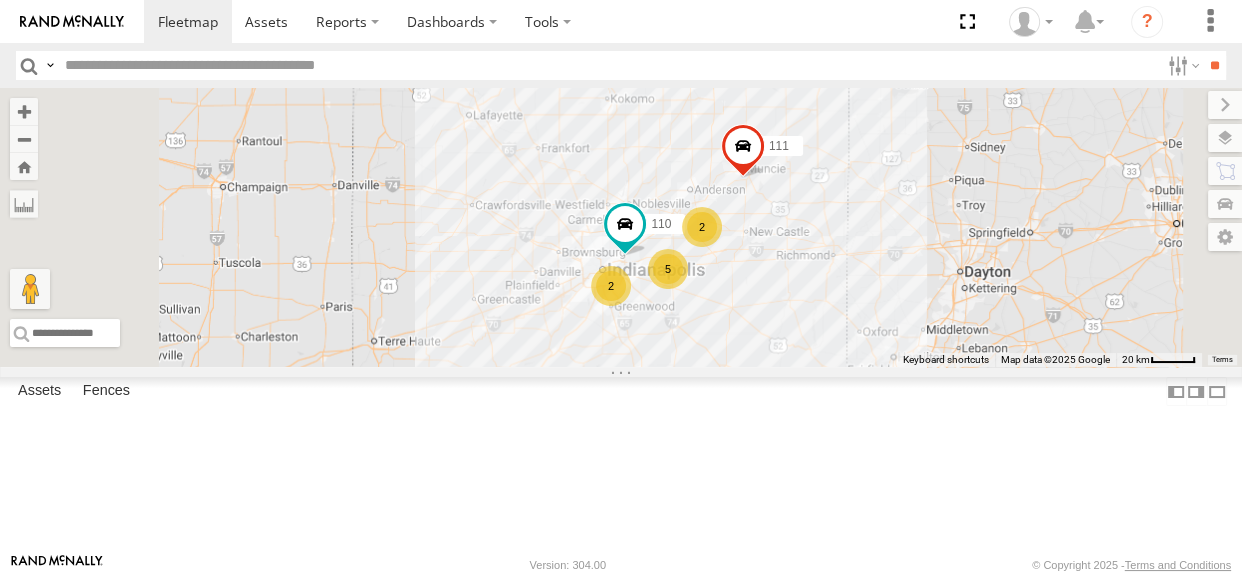 drag, startPoint x: 996, startPoint y: 410, endPoint x: 944, endPoint y: 372, distance: 64.40497 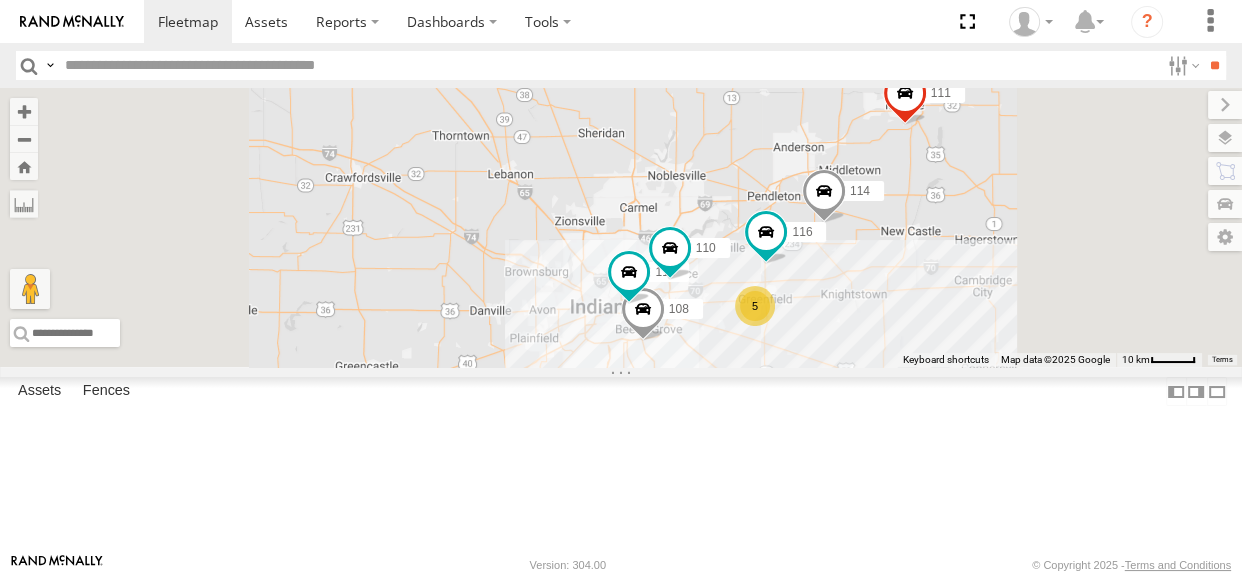 click on "[NUMBER] [NUMBER] [NUMBER] [NUMBER] [NUMBER] [NUMBER] [NUMBER]" at bounding box center [621, 227] 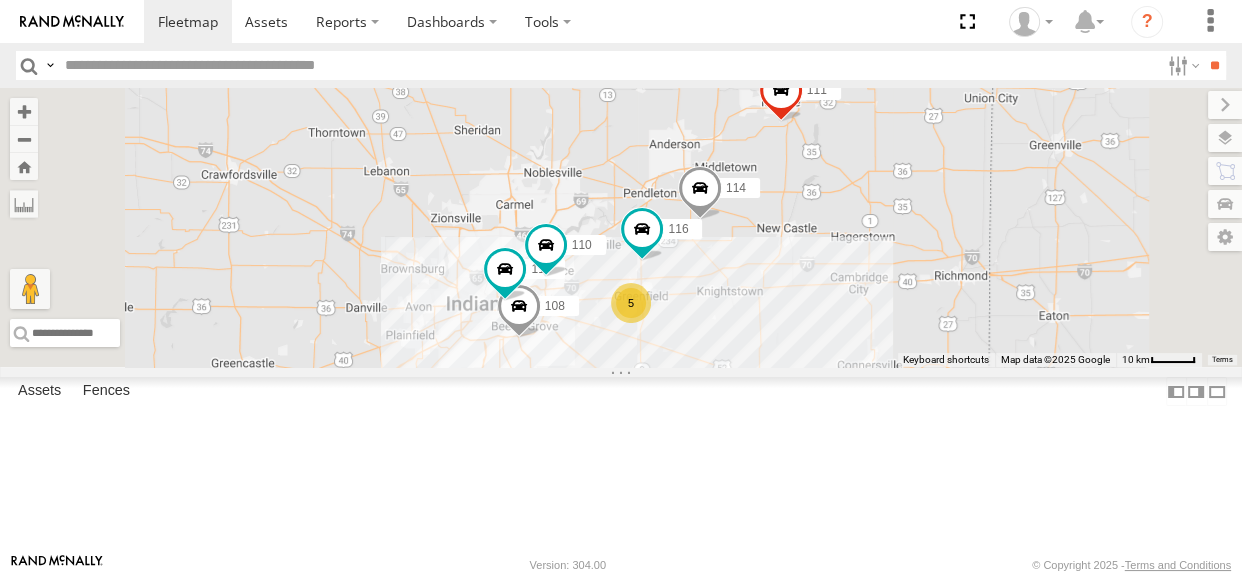 drag, startPoint x: 859, startPoint y: 289, endPoint x: 732, endPoint y: 285, distance: 127.06297 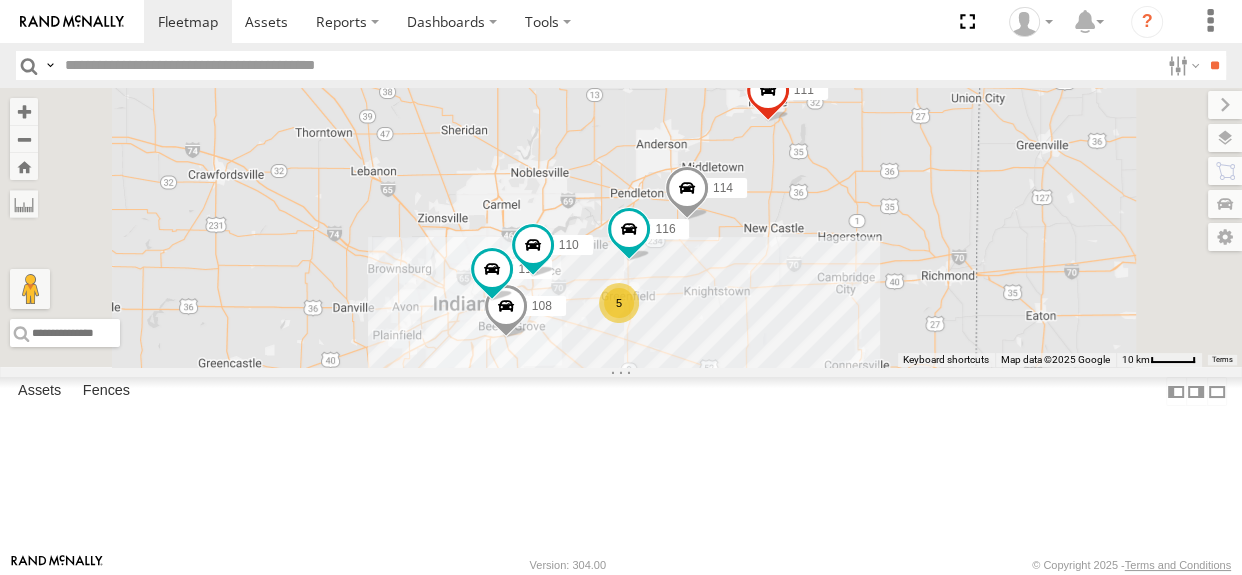 drag, startPoint x: 825, startPoint y: 282, endPoint x: 810, endPoint y: 282, distance: 15 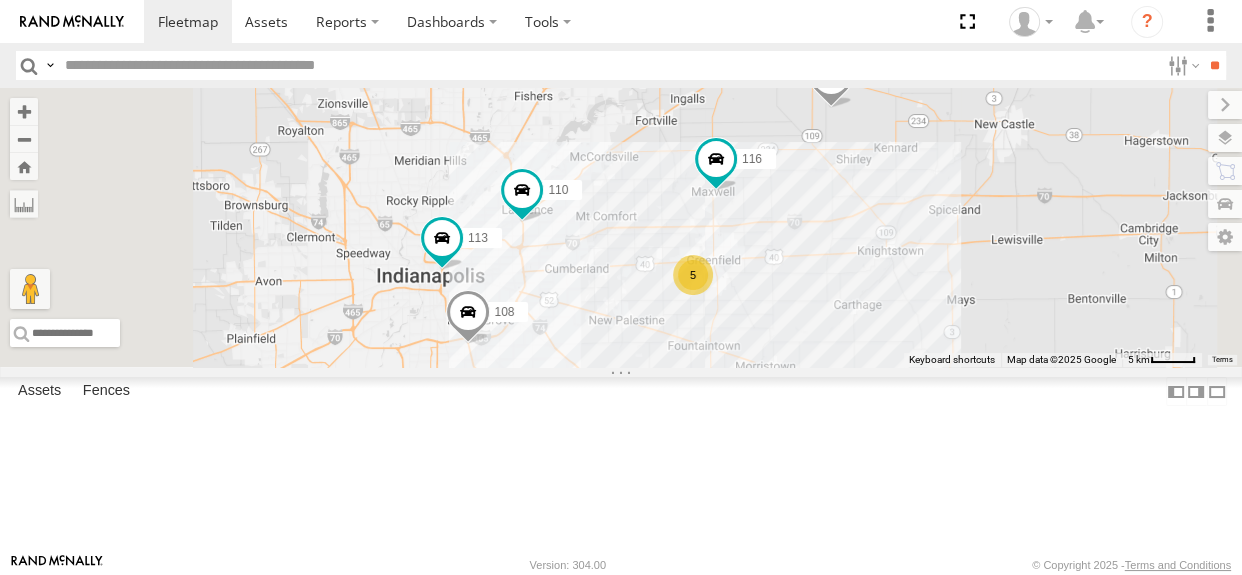 drag, startPoint x: 834, startPoint y: 391, endPoint x: 873, endPoint y: 354, distance: 53.75872 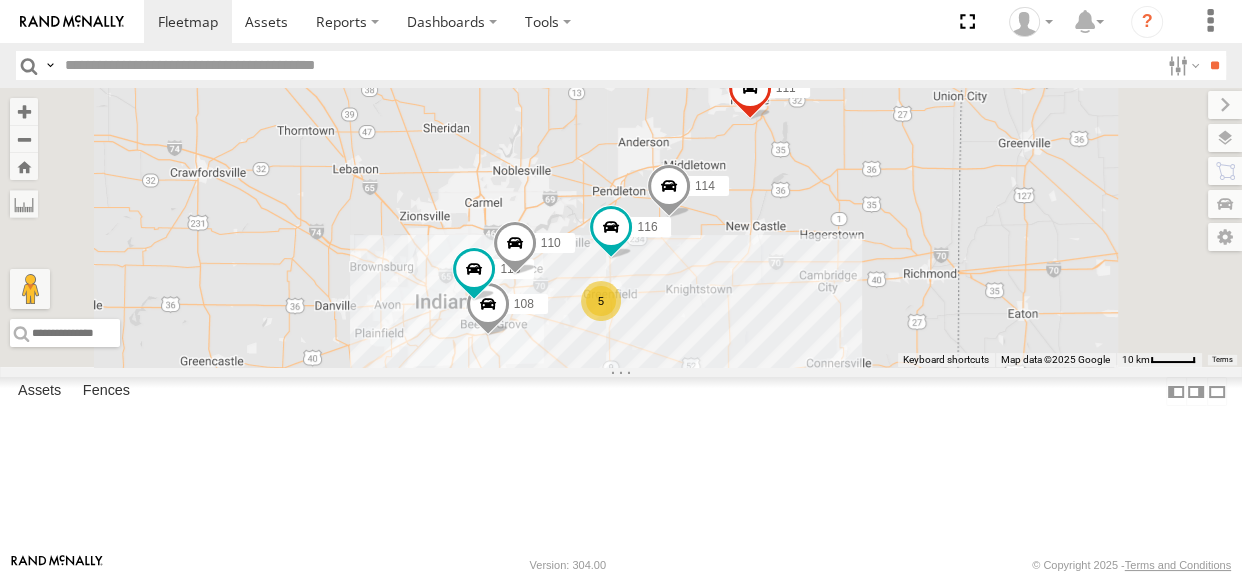 drag, startPoint x: 837, startPoint y: 362, endPoint x: 827, endPoint y: 364, distance: 10.198039 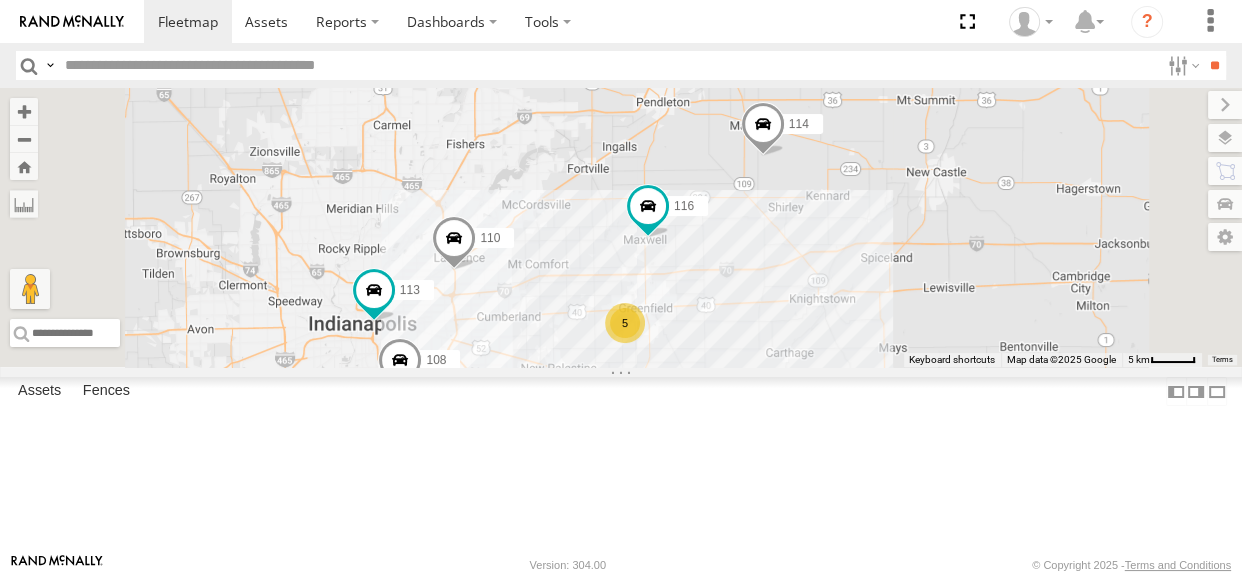 drag, startPoint x: 850, startPoint y: 495, endPoint x: 795, endPoint y: 509, distance: 56.753853 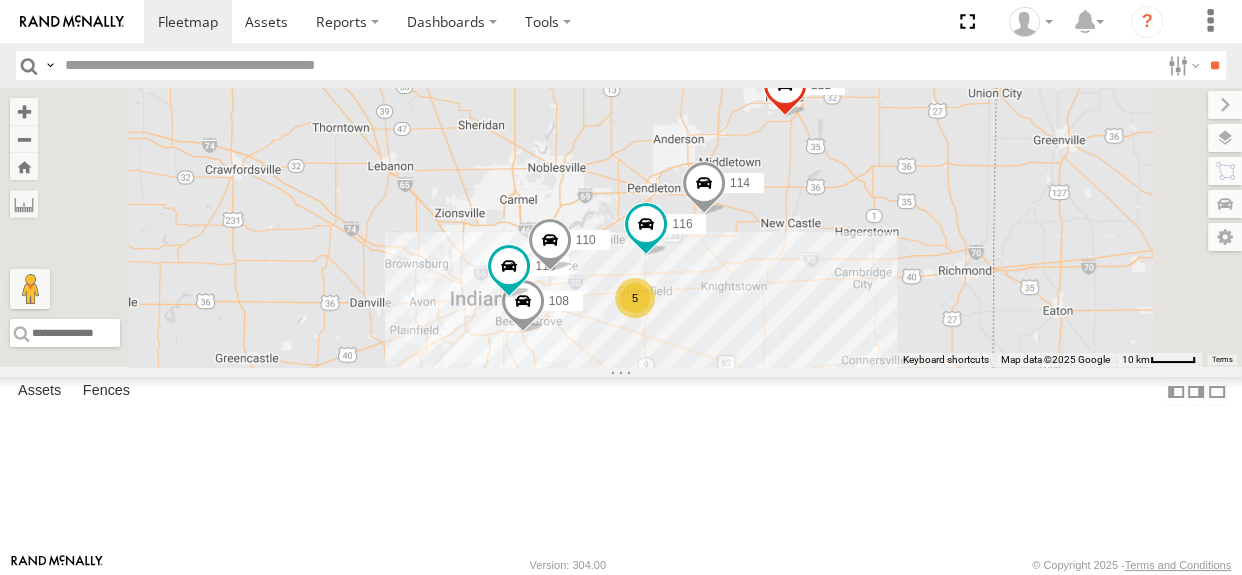 drag, startPoint x: 971, startPoint y: 340, endPoint x: 955, endPoint y: 351, distance: 19.416489 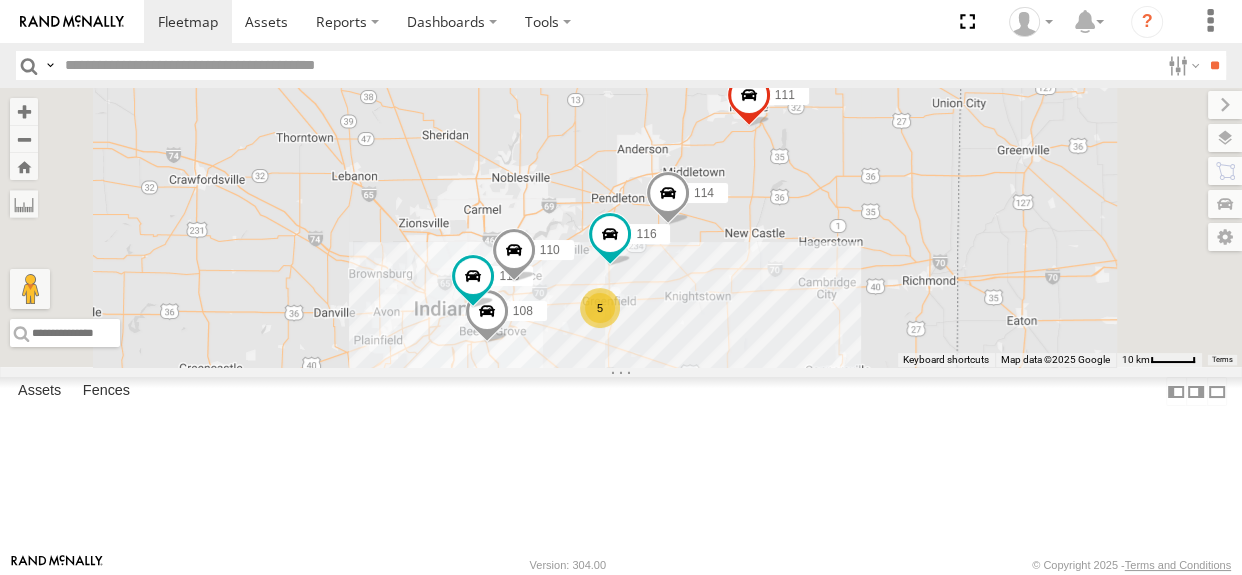drag, startPoint x: 737, startPoint y: 248, endPoint x: 699, endPoint y: 258, distance: 39.293766 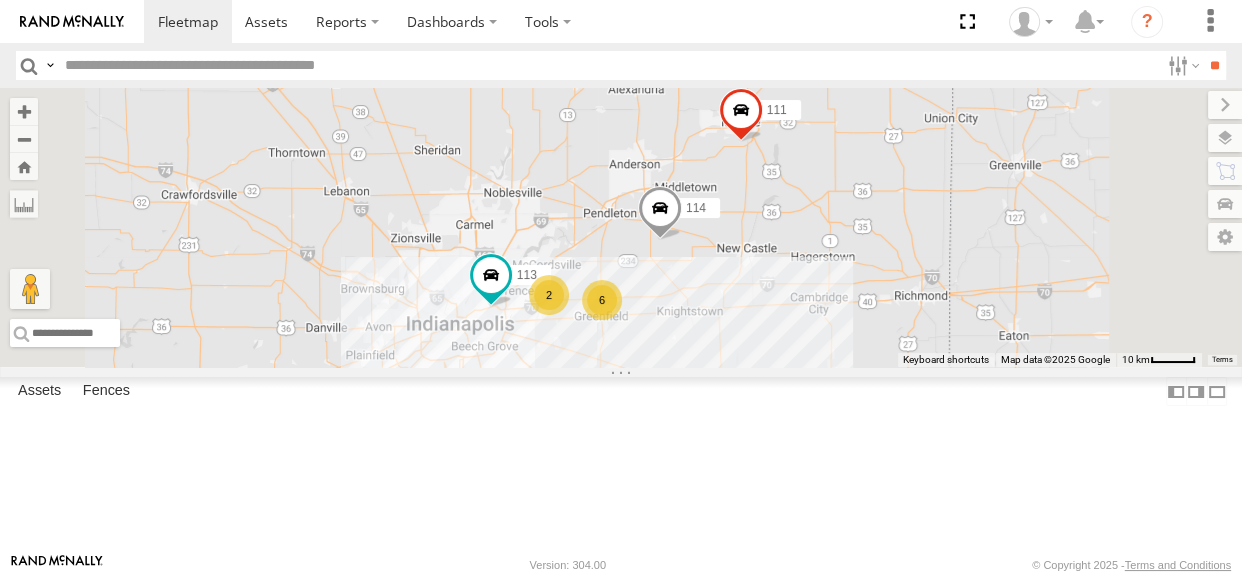 drag, startPoint x: 740, startPoint y: 249, endPoint x: 806, endPoint y: 282, distance: 73.790245 